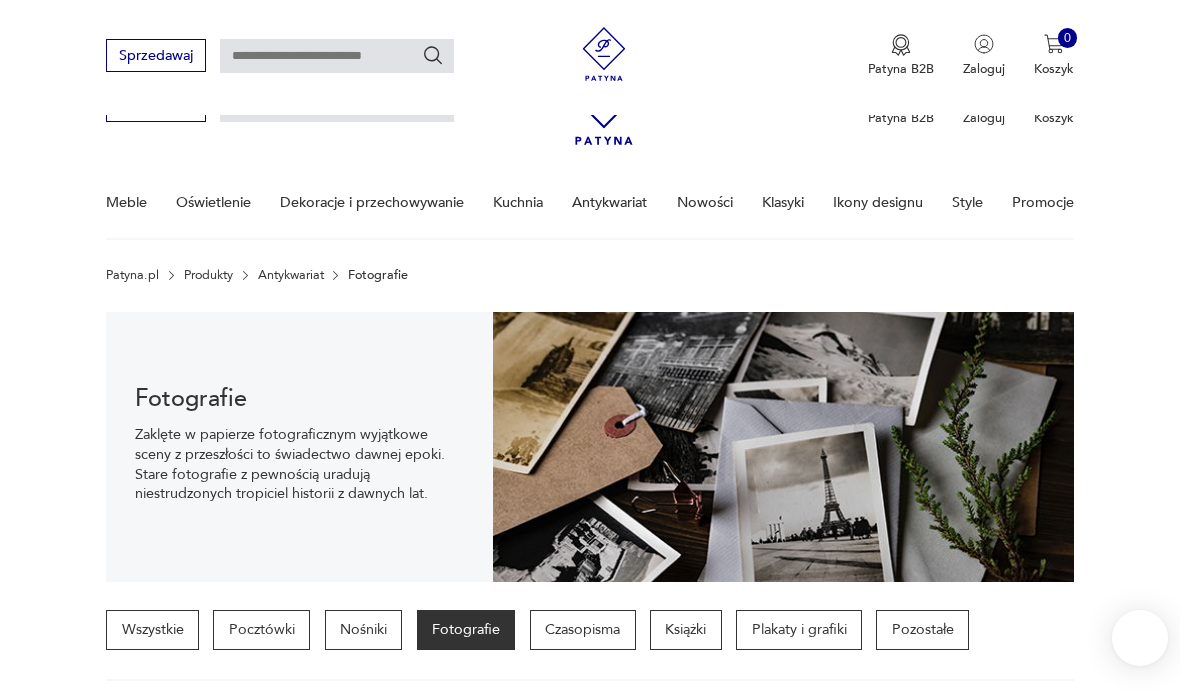 scroll, scrollTop: 343, scrollLeft: 0, axis: vertical 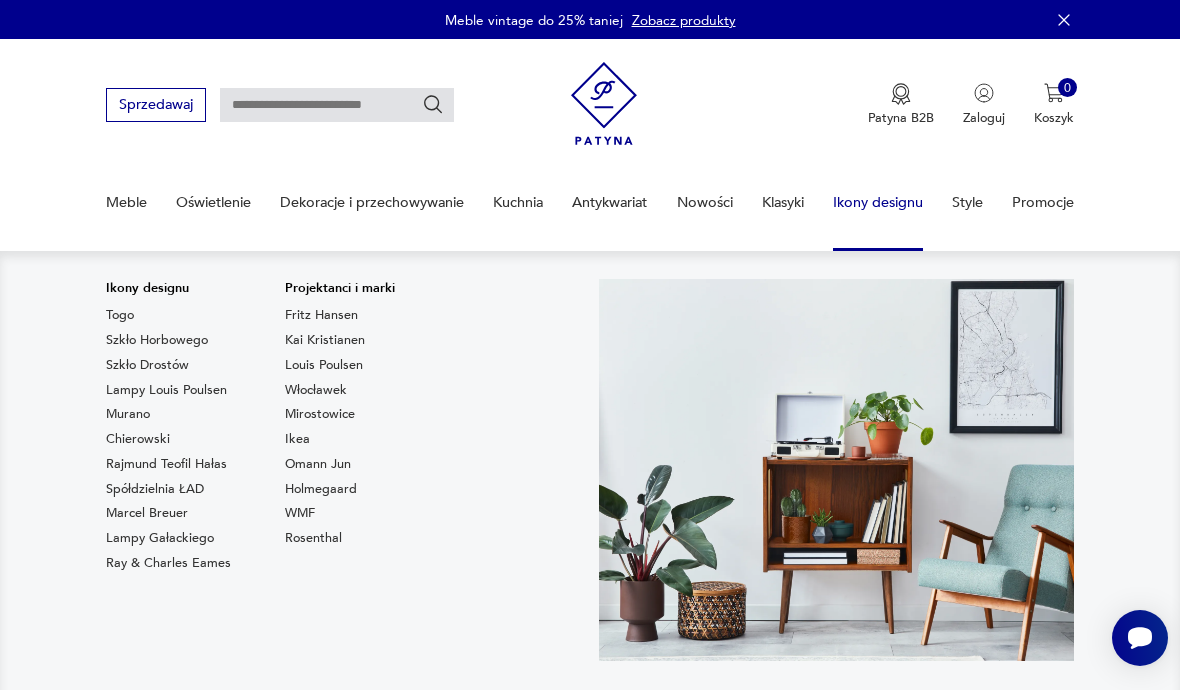 click on "Szkło Horbowego" at bounding box center [157, 340] 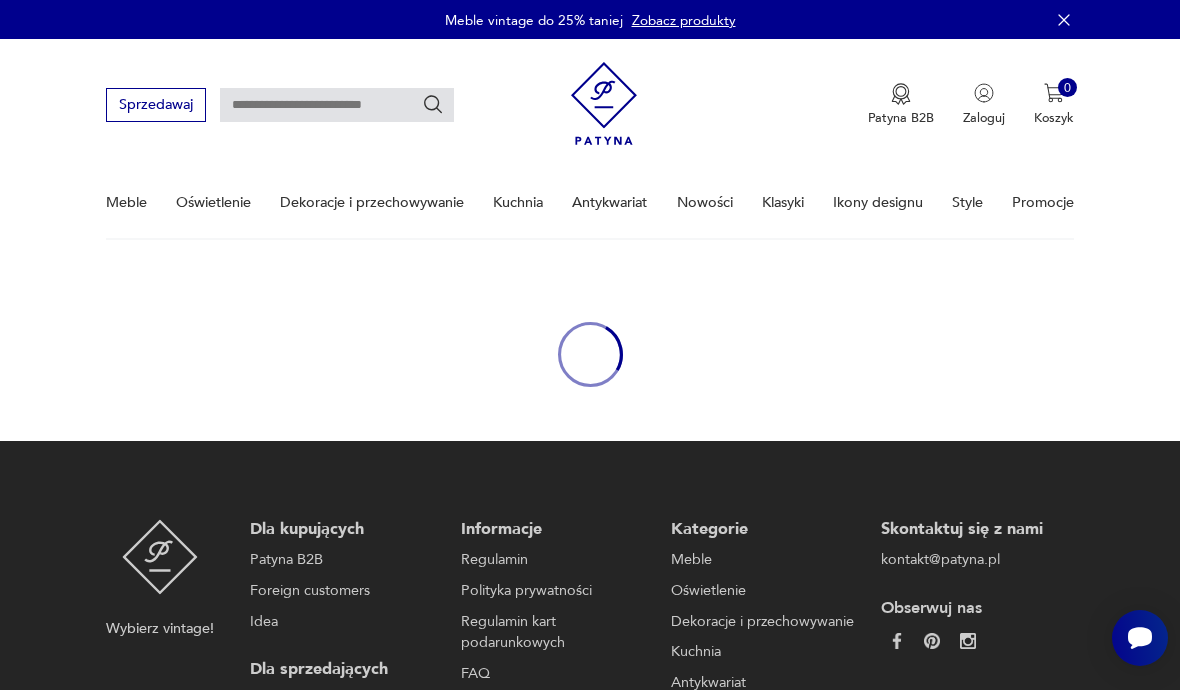 type on "*******" 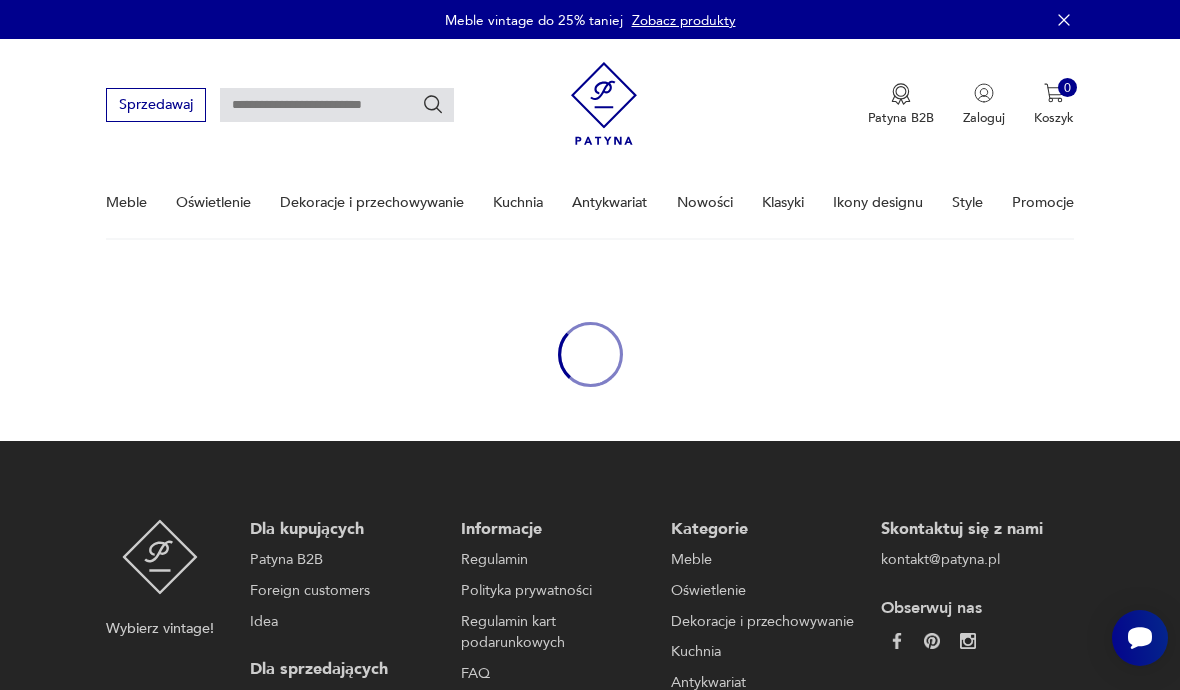 type on "*******" 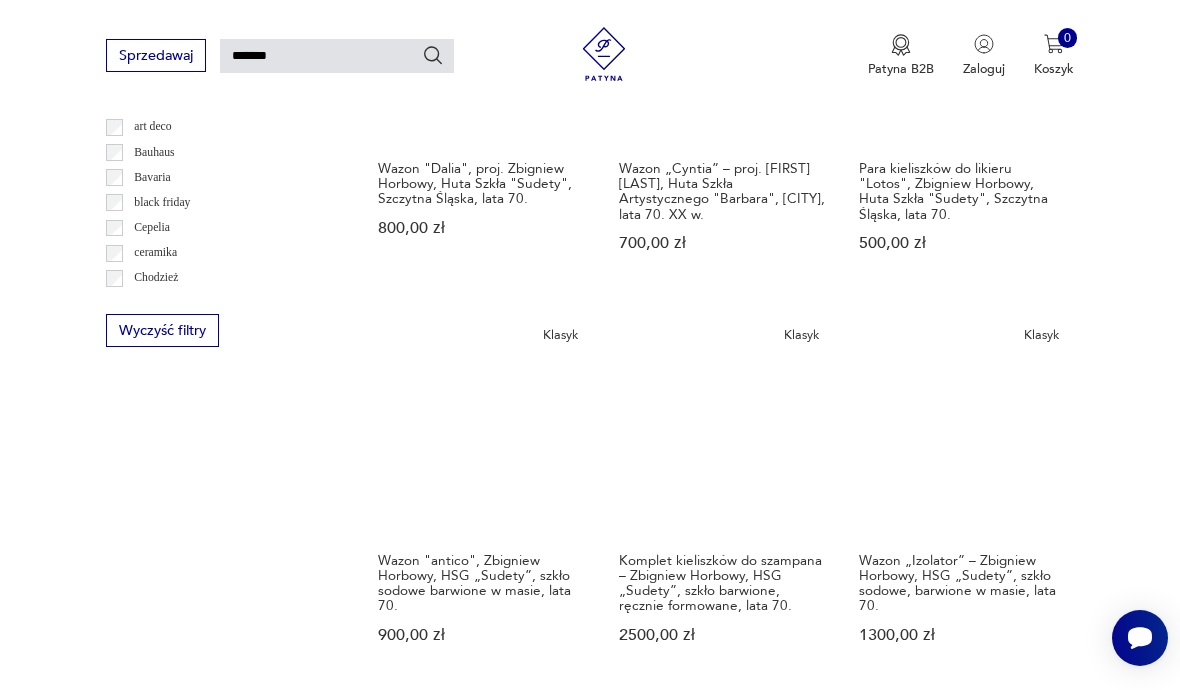 scroll, scrollTop: 1262, scrollLeft: 0, axis: vertical 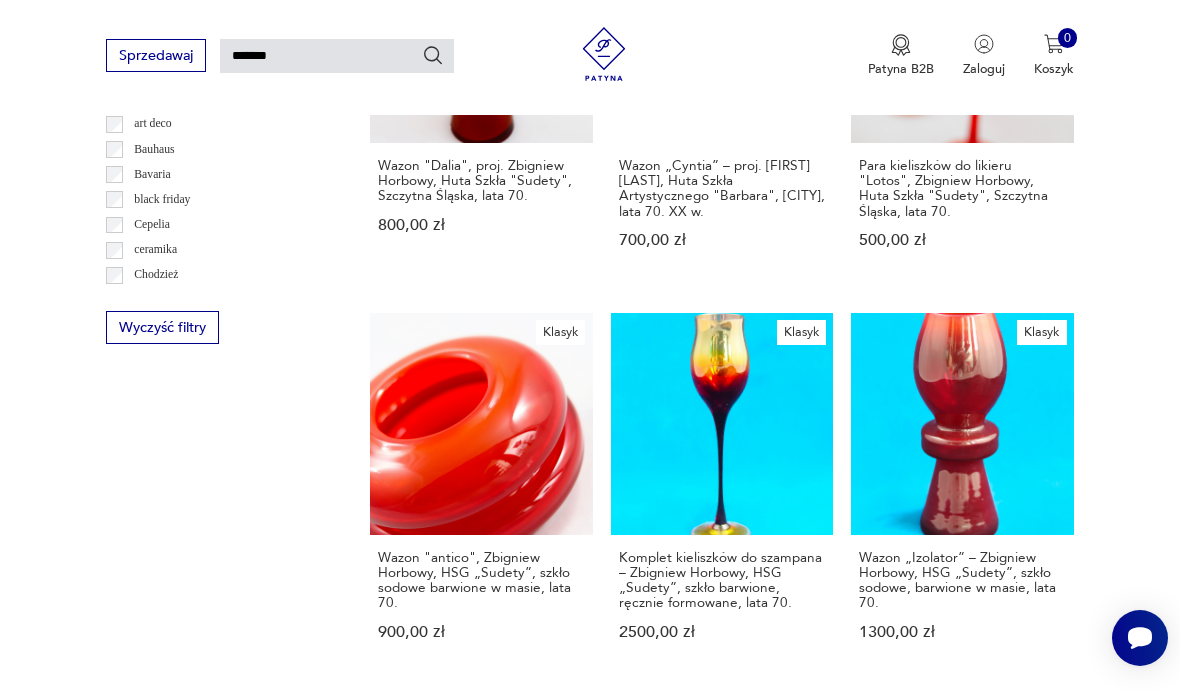 click 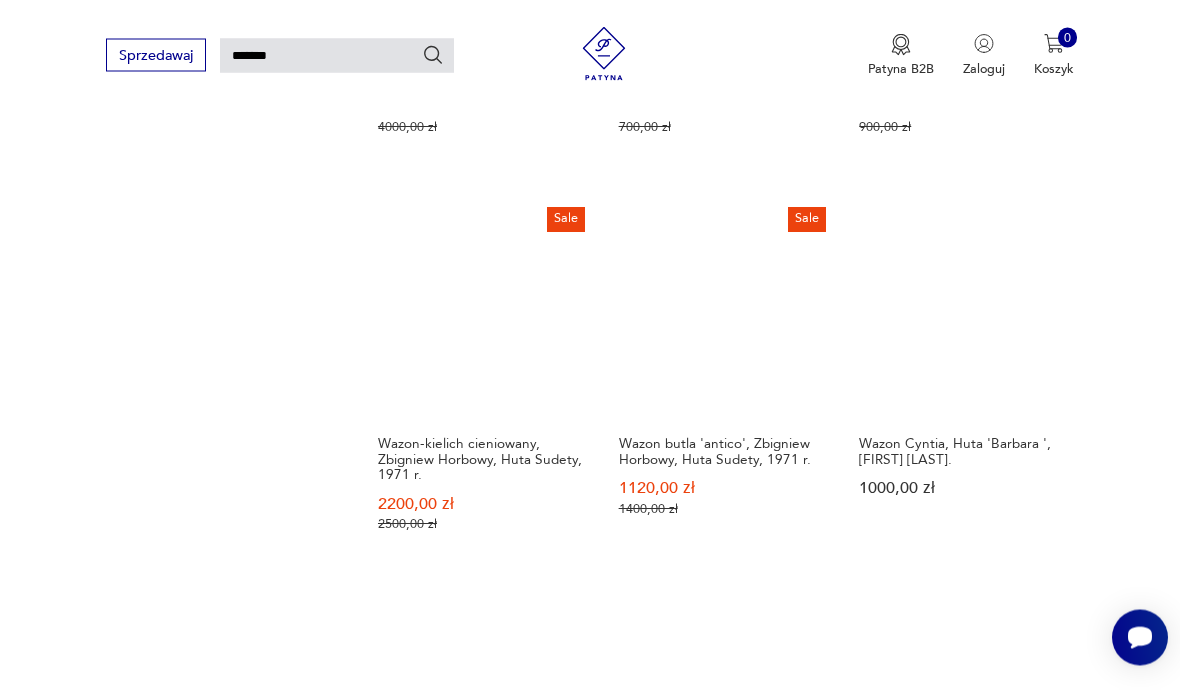 scroll, scrollTop: 1369, scrollLeft: 0, axis: vertical 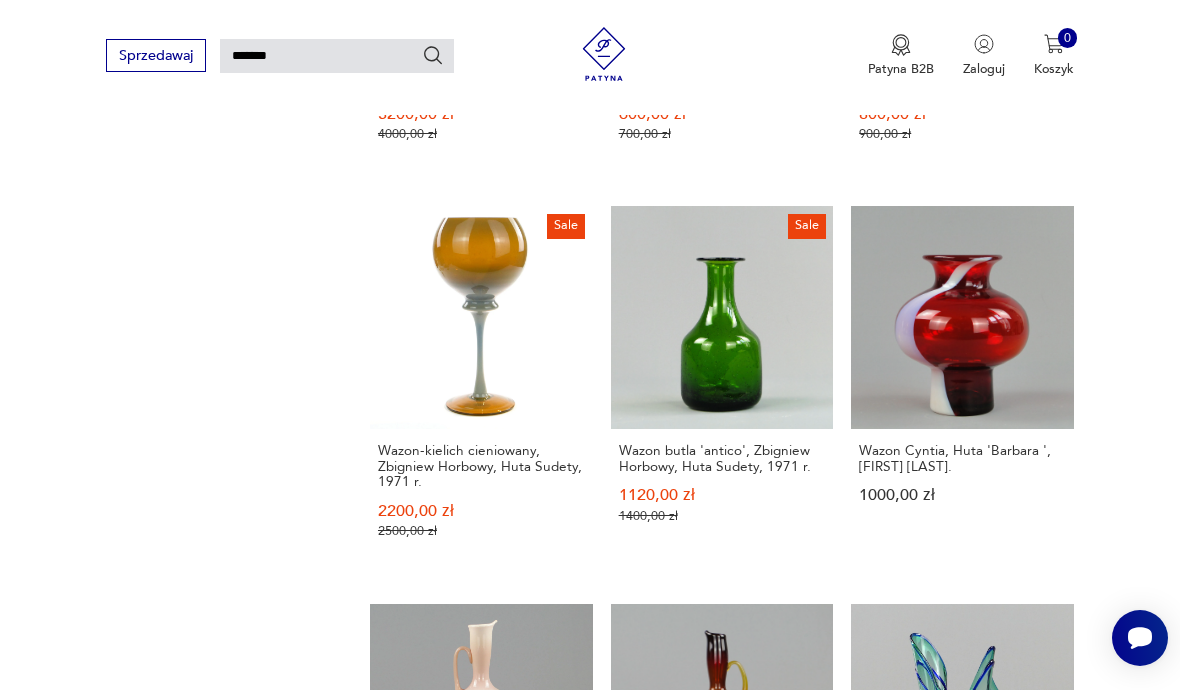click 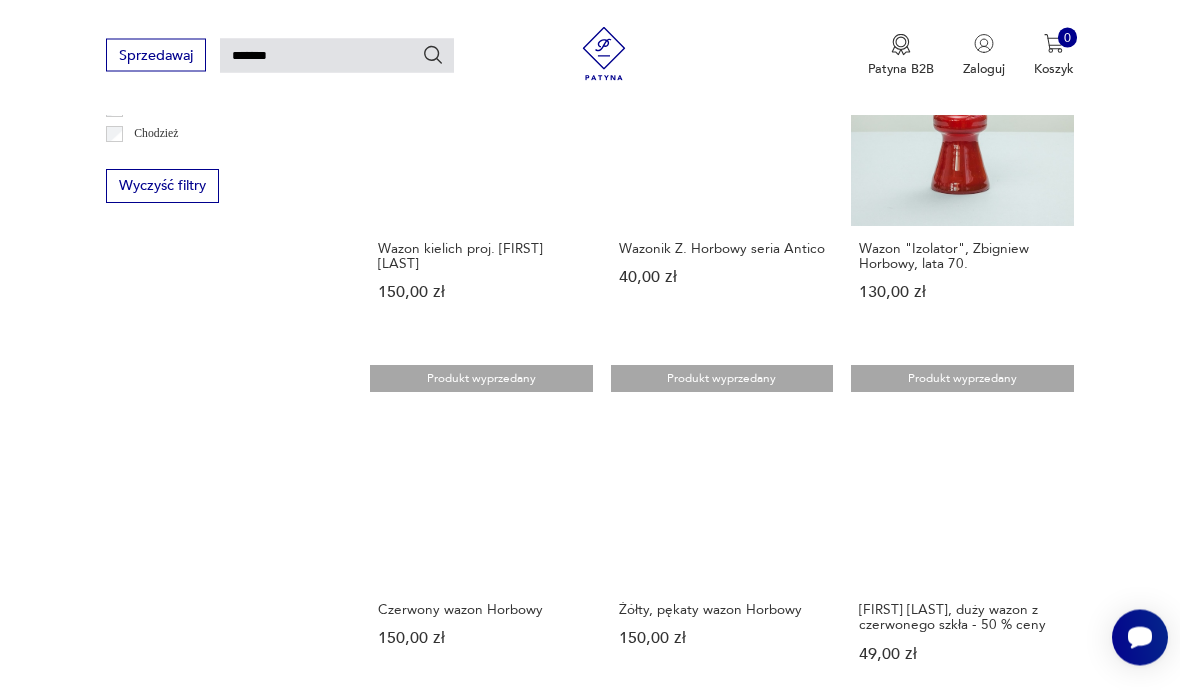 scroll, scrollTop: 1164, scrollLeft: 0, axis: vertical 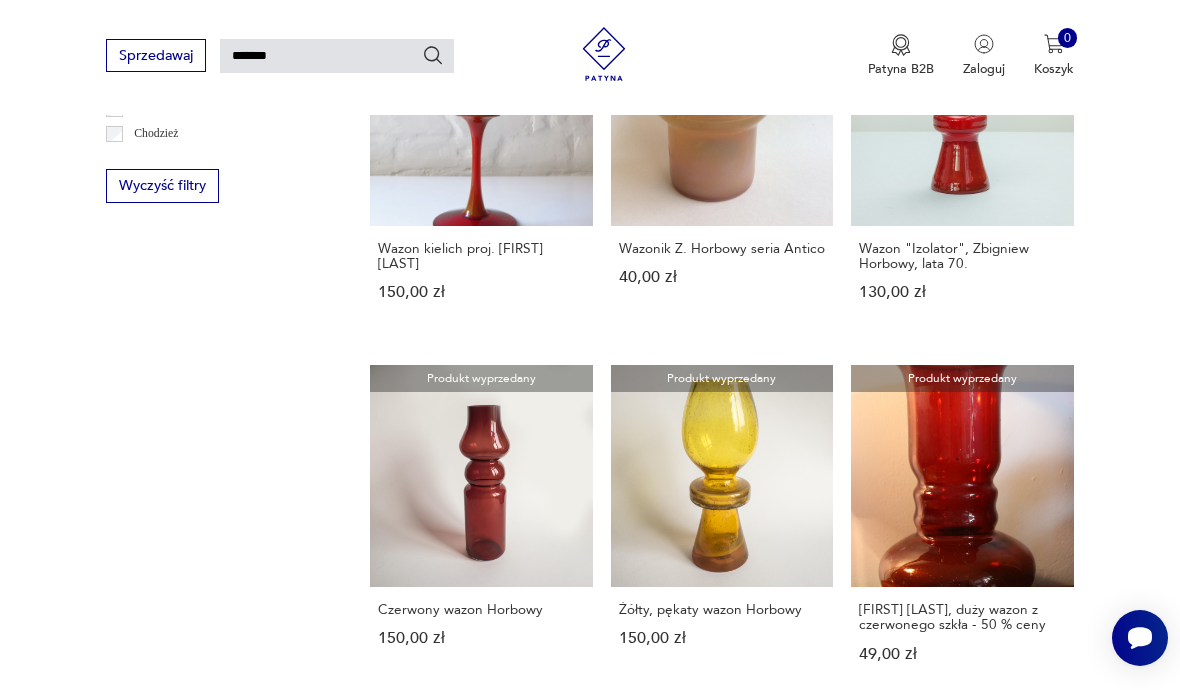 click 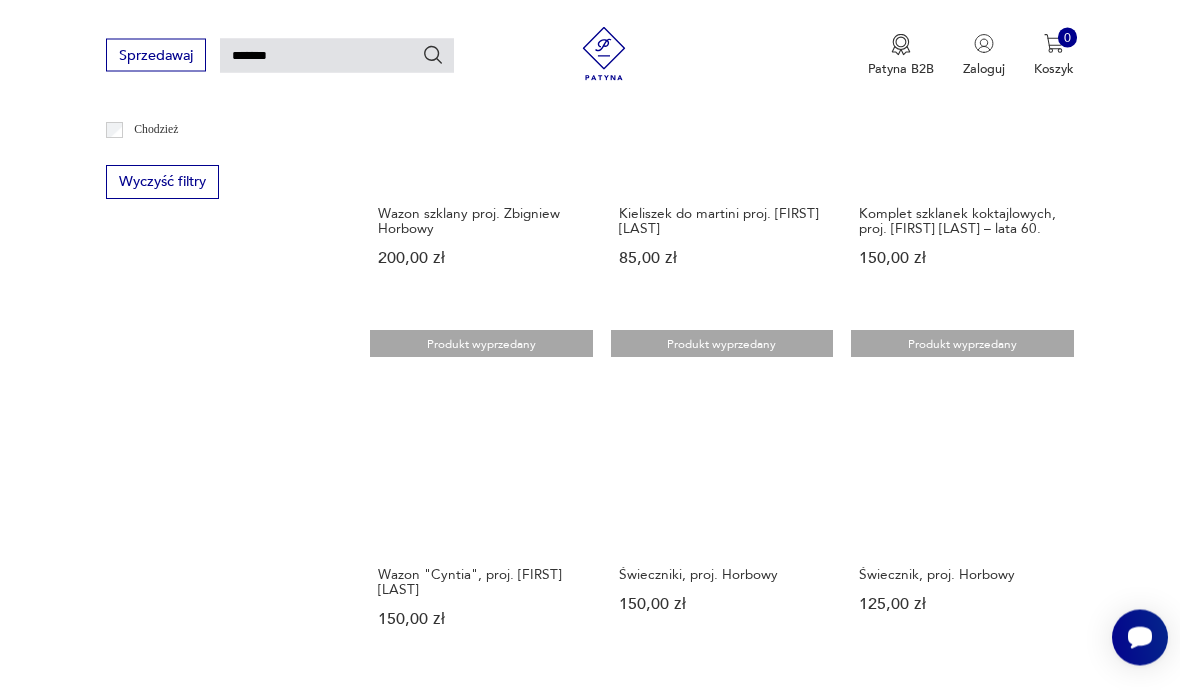 scroll, scrollTop: 1186, scrollLeft: 0, axis: vertical 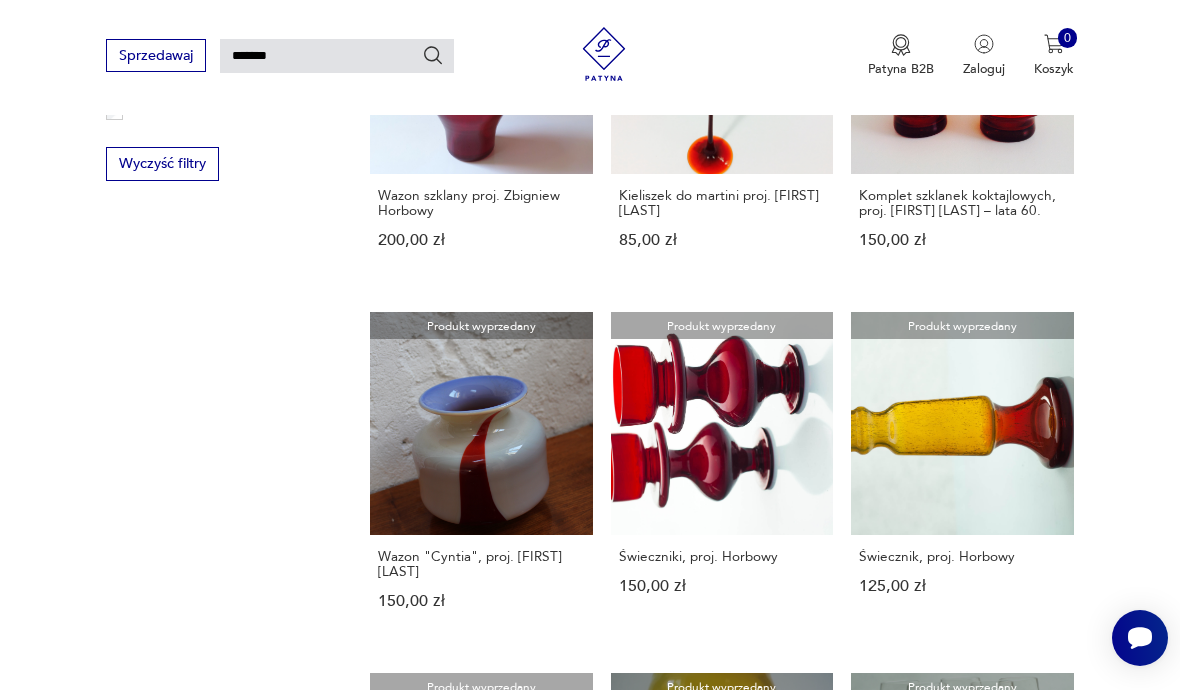 click 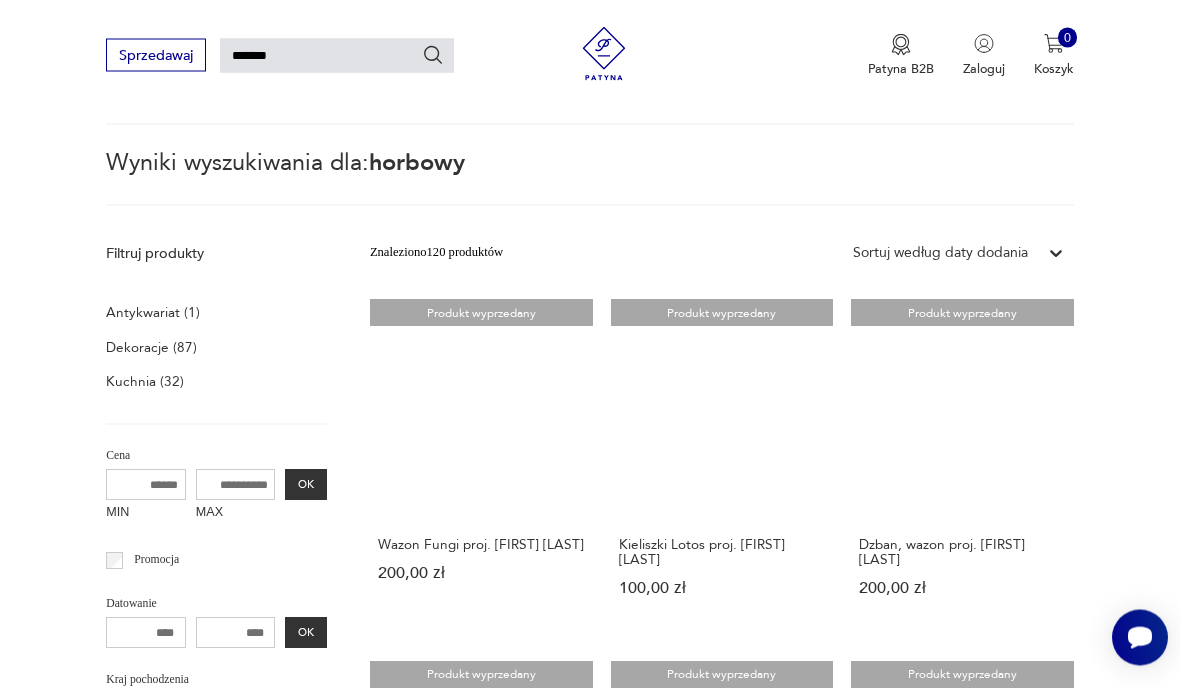 scroll, scrollTop: 49, scrollLeft: 0, axis: vertical 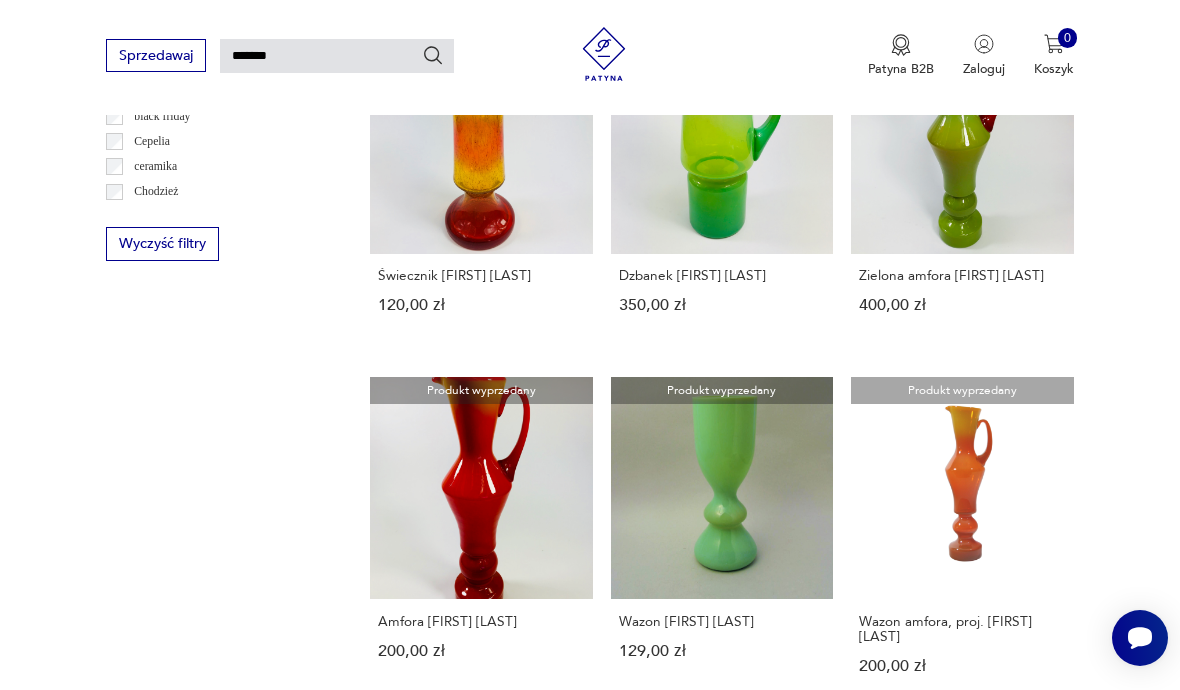 click 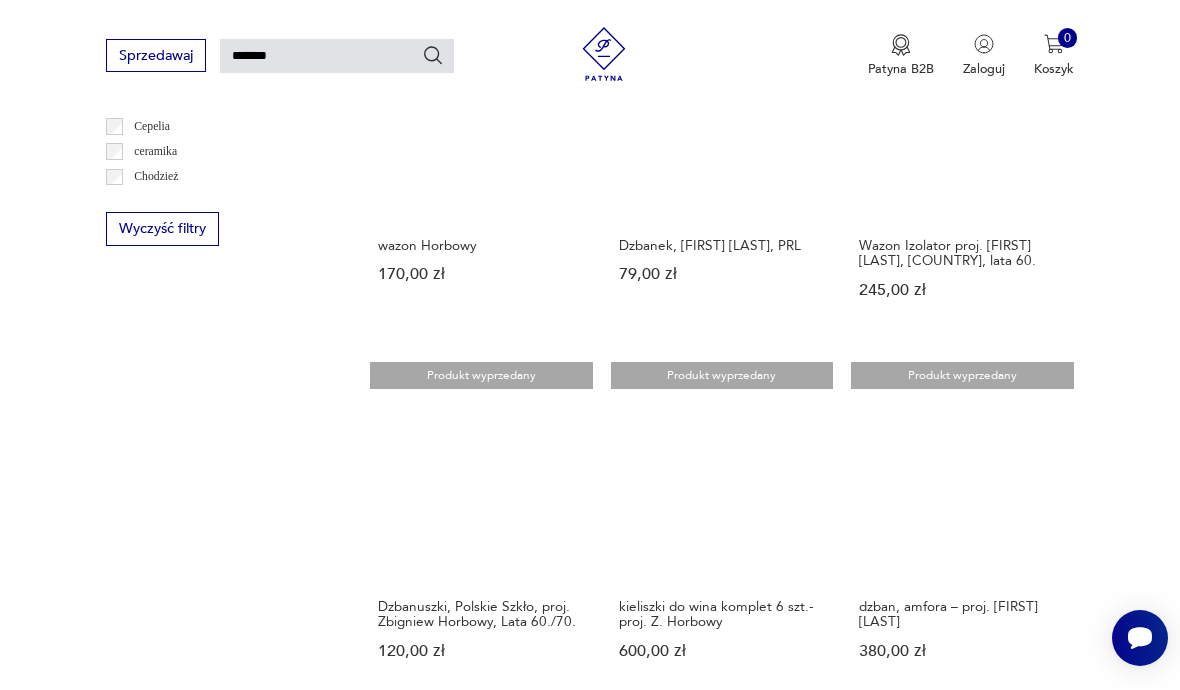 scroll, scrollTop: 1120, scrollLeft: 0, axis: vertical 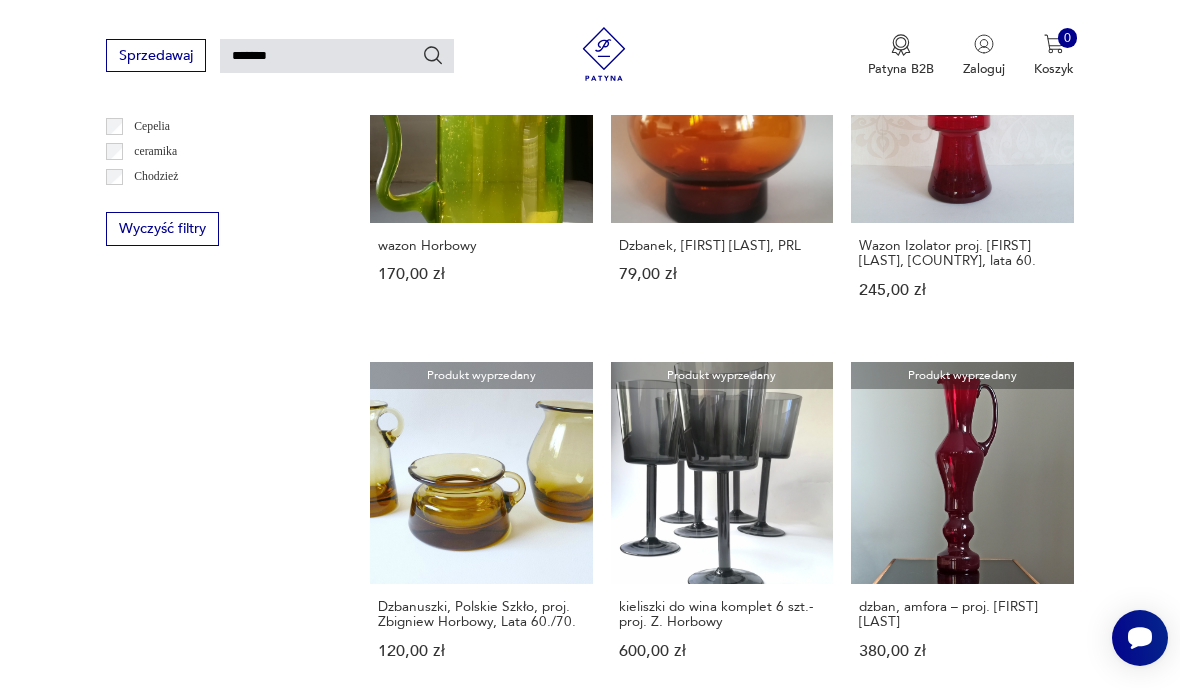 click on "Produkt wyprzedany Dzban i szklanki. Zestaw do napojów - [FIRST] [LAST]. Szkoła [FIRST] [LAST] 379,00 zł" at bounding box center (722, 897) 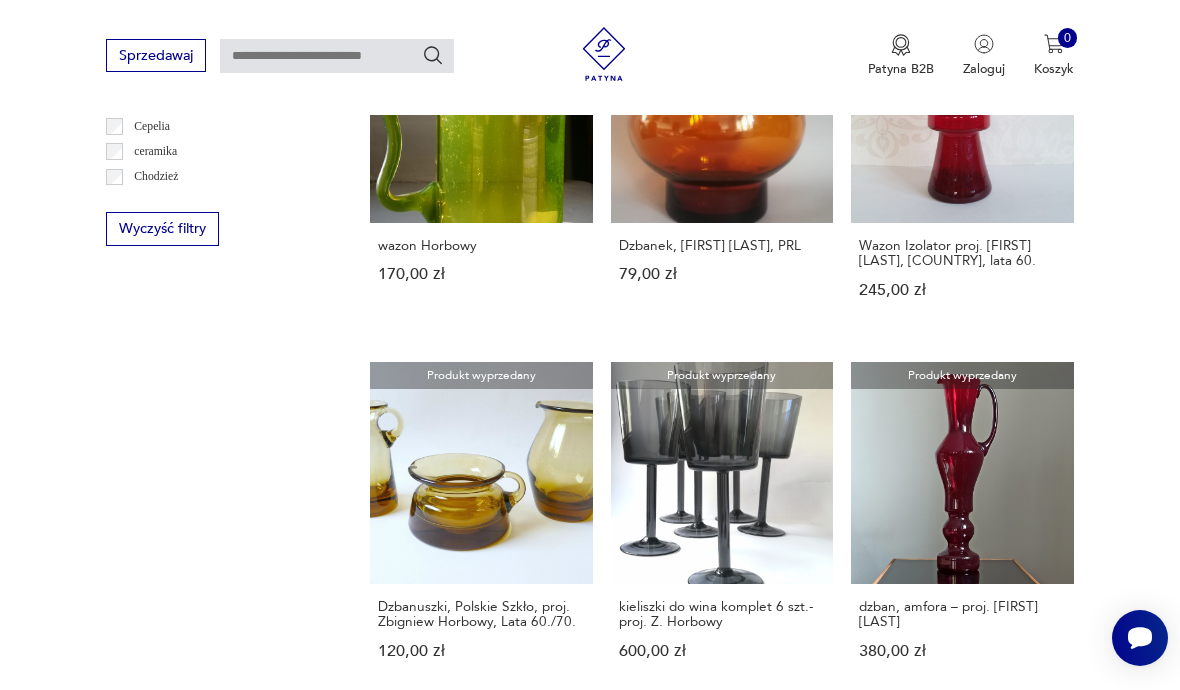 scroll, scrollTop: 166, scrollLeft: 0, axis: vertical 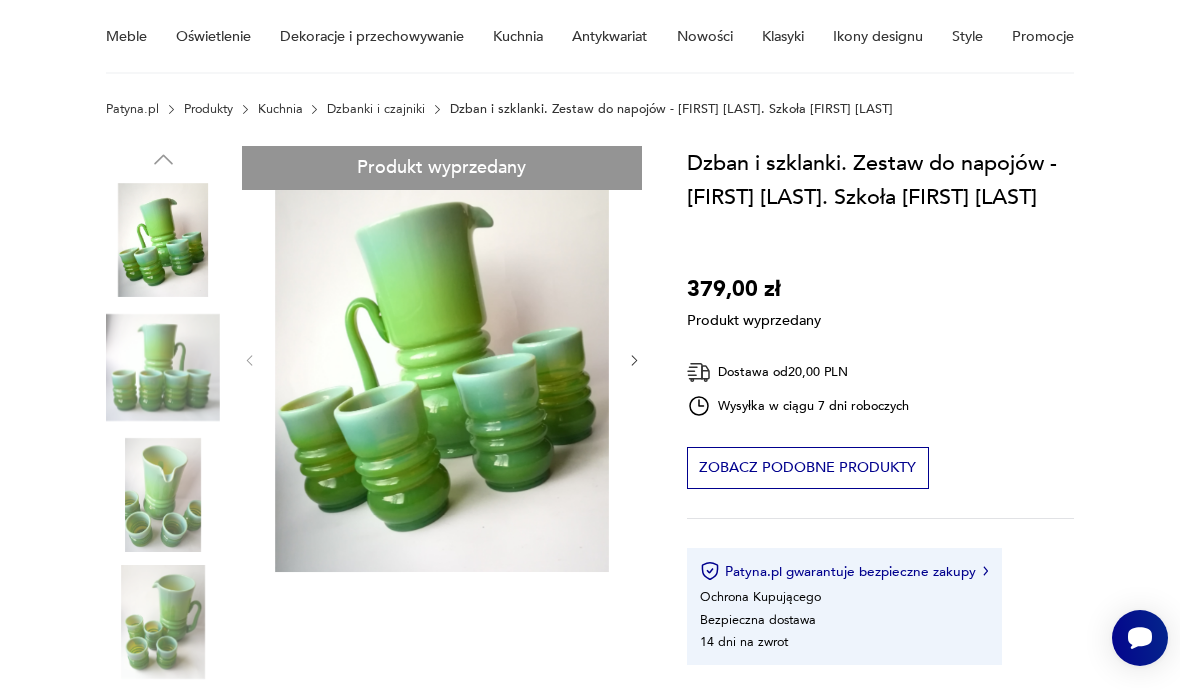 click on "Produkt wyprzedany Opis produktu Charakterystyczne pierścienie na prostym, walcowatym korpusie.
Zestaw wykonany ze szkła sodowego, barwionego w masie. Piękny i solidny wyrób o ciągle nowoczesnym dizajnie pomimo, że ma już prawie pół wieku.
Bardzo dobry stan Brak wad użytkowych. Jedynie nad dzióbkiem małe wgłębienie w szkle jak kreseczka (3 cie zdjęcie).
Zestaw zawiera dzban i 4 szklaneczki.
Wysokość dzbana: 24 cm.
Wysokość szklaneczki: 10 cm. Rozwiń więcej Szczegóły produktu Stan: idealny Wysokość : 27 Datowanie : 1975 - 1979 Kraj pochodzenia : [COUNTRY] Tworzywo : szkło Projektant : [FIRST] [LAST] Producent : Huta Szkła Artystycznego „Barbara” w [CITY] Miasto Sprzedawcy : [CITY] Tagi: PRL , vintage , lata 70. , handmade , dzbanek , prezent , [LAST] , Zielono mi , Polskie Klasyki , Skandynawski minimalizm , Ślubne podarunki , Prezent dla kolekcjonera , Szampańska zabawa , Słoneczne lato Rozwiń więcej O sprzedawcy" at bounding box center (374, 756) 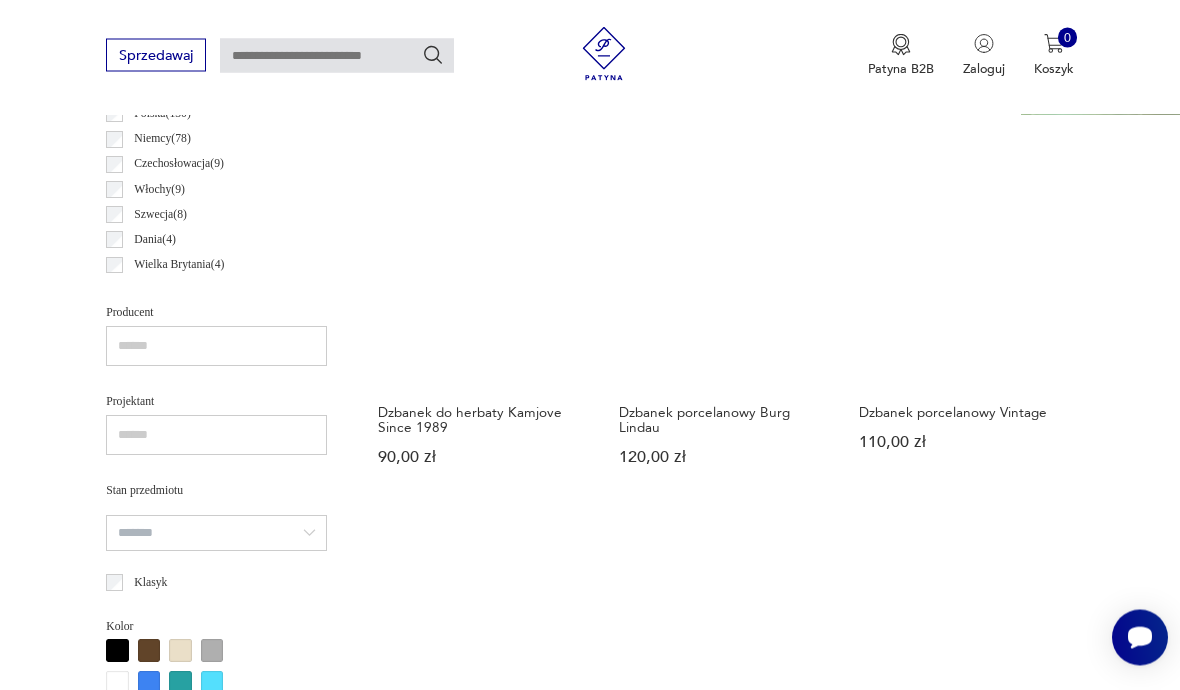 scroll, scrollTop: 1016, scrollLeft: 0, axis: vertical 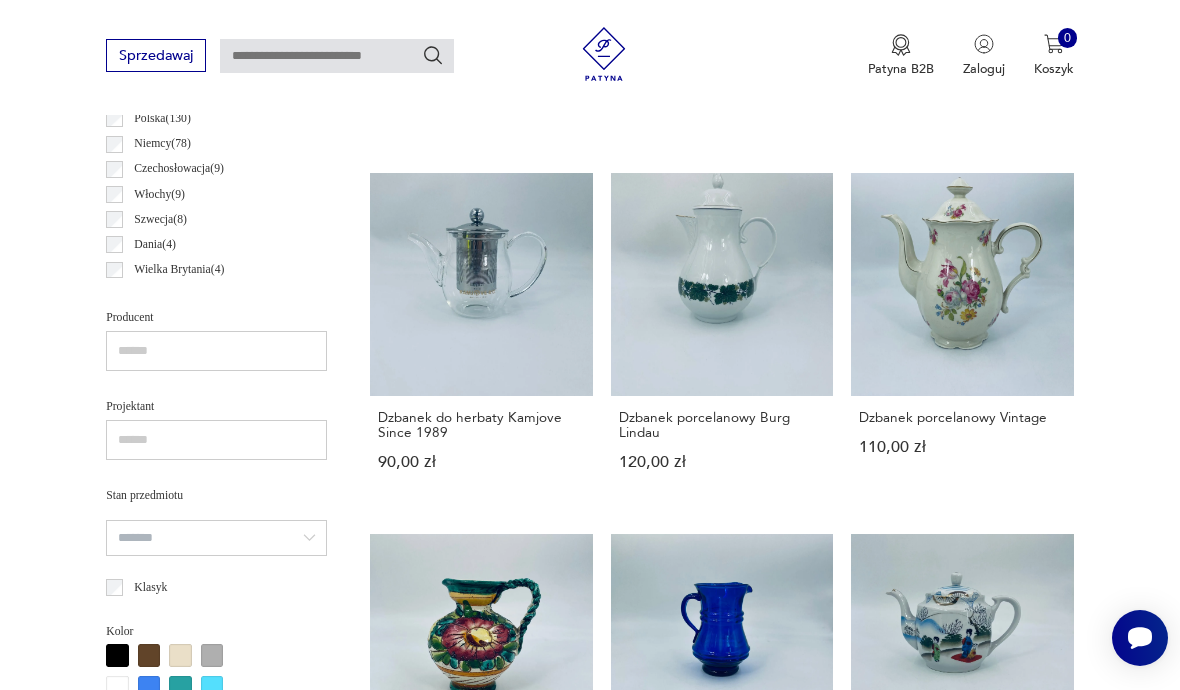 click on "Dzbanek szklany Bristol Blue" at bounding box center (722, 778) 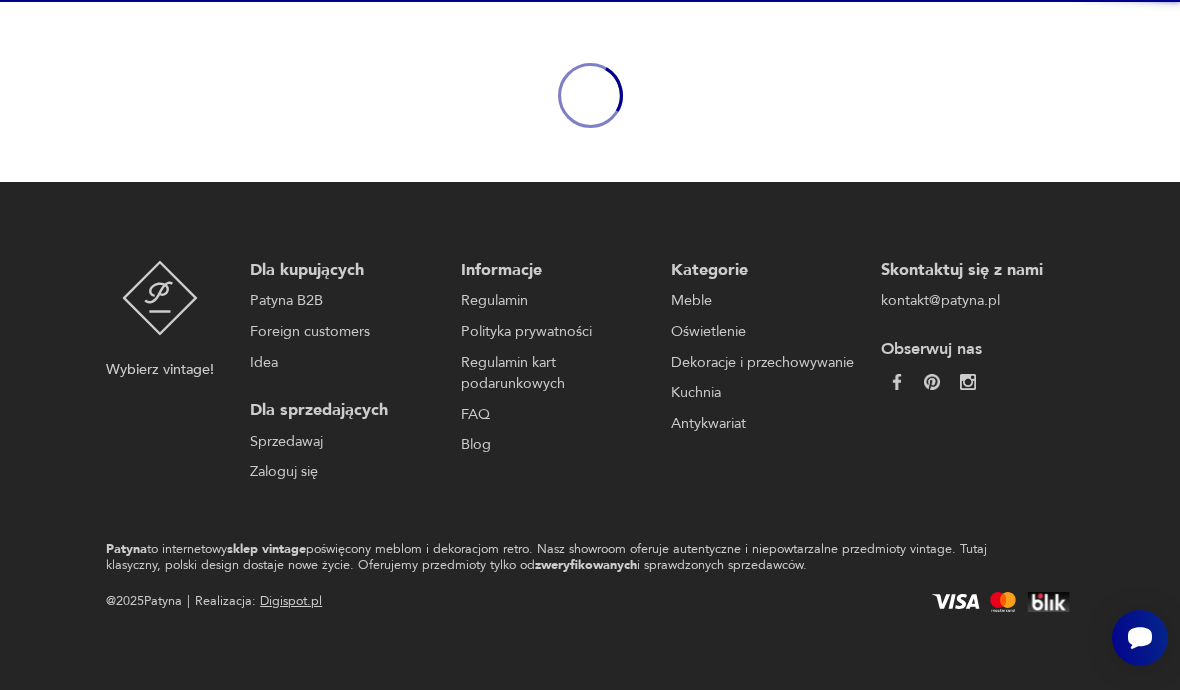 scroll, scrollTop: 166, scrollLeft: 0, axis: vertical 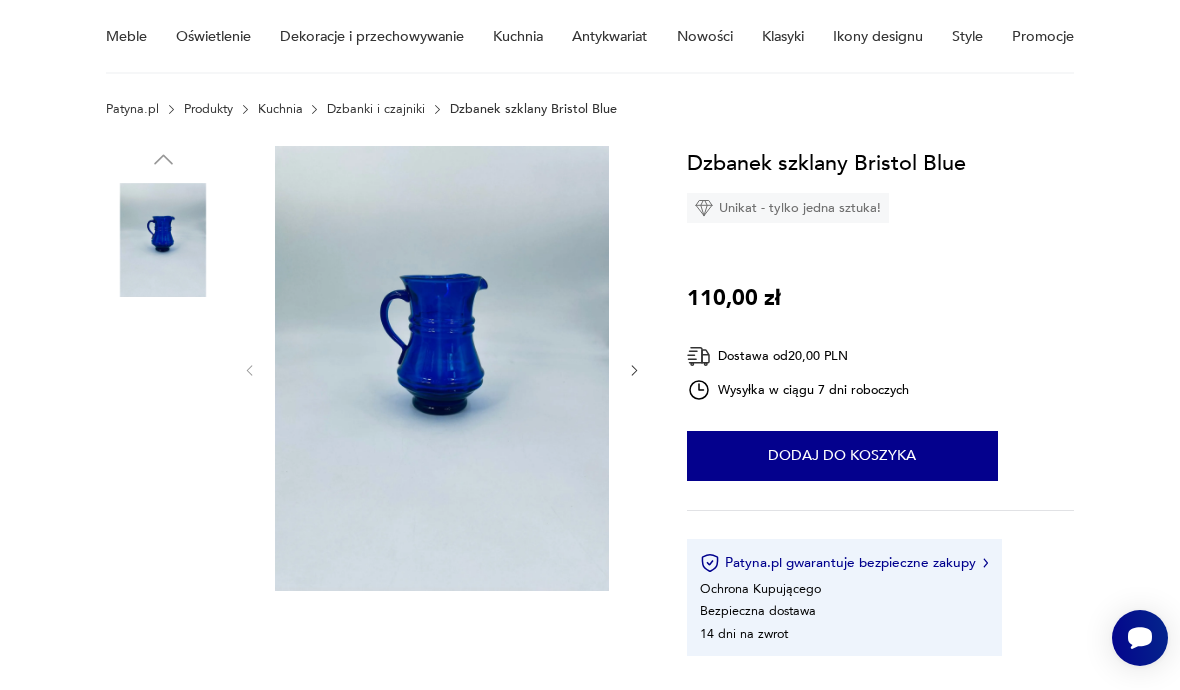 click at bounding box center (163, 367) 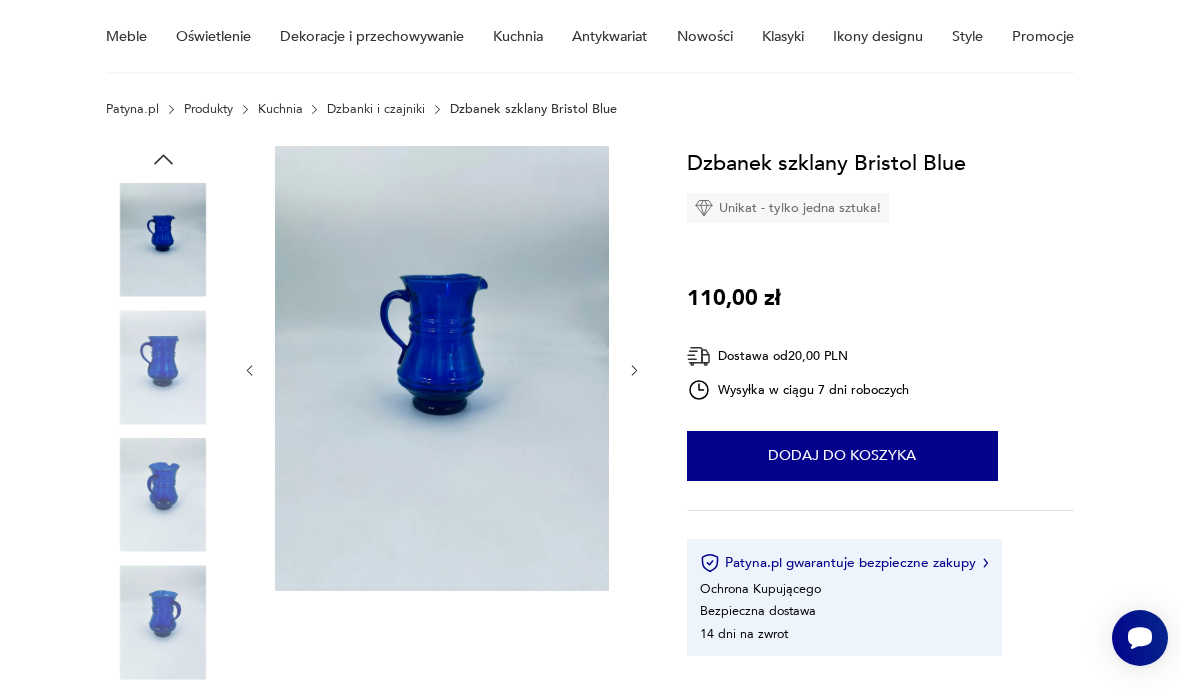 click at bounding box center (163, 495) 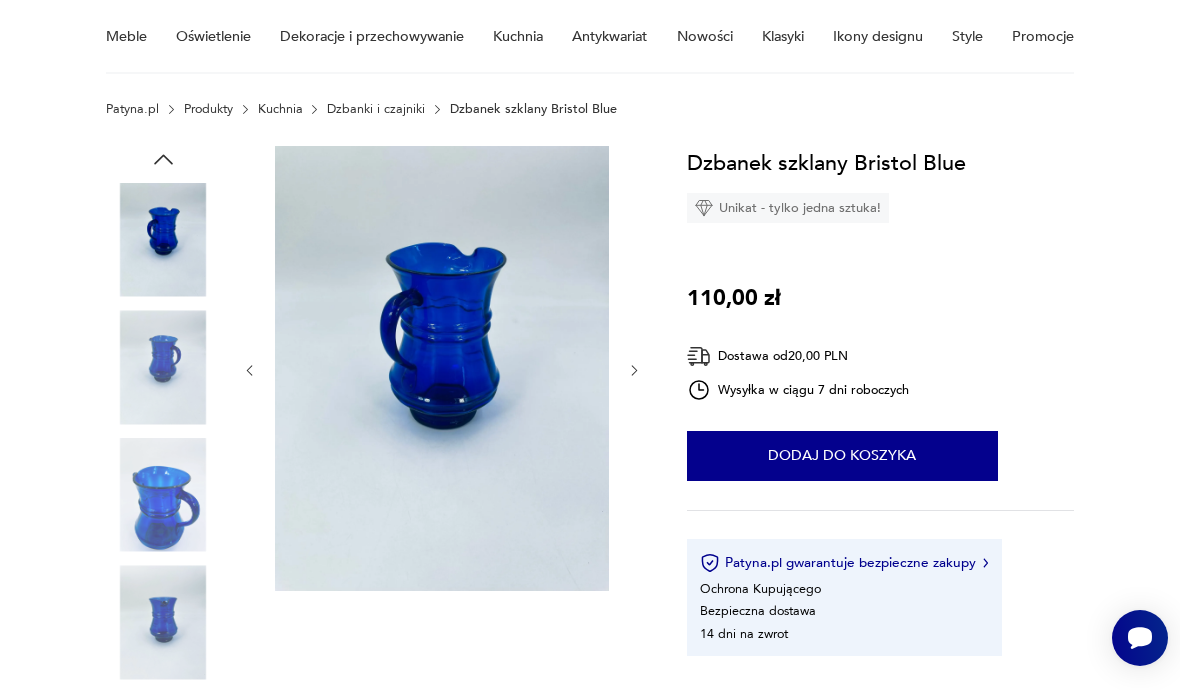 click at bounding box center (163, 495) 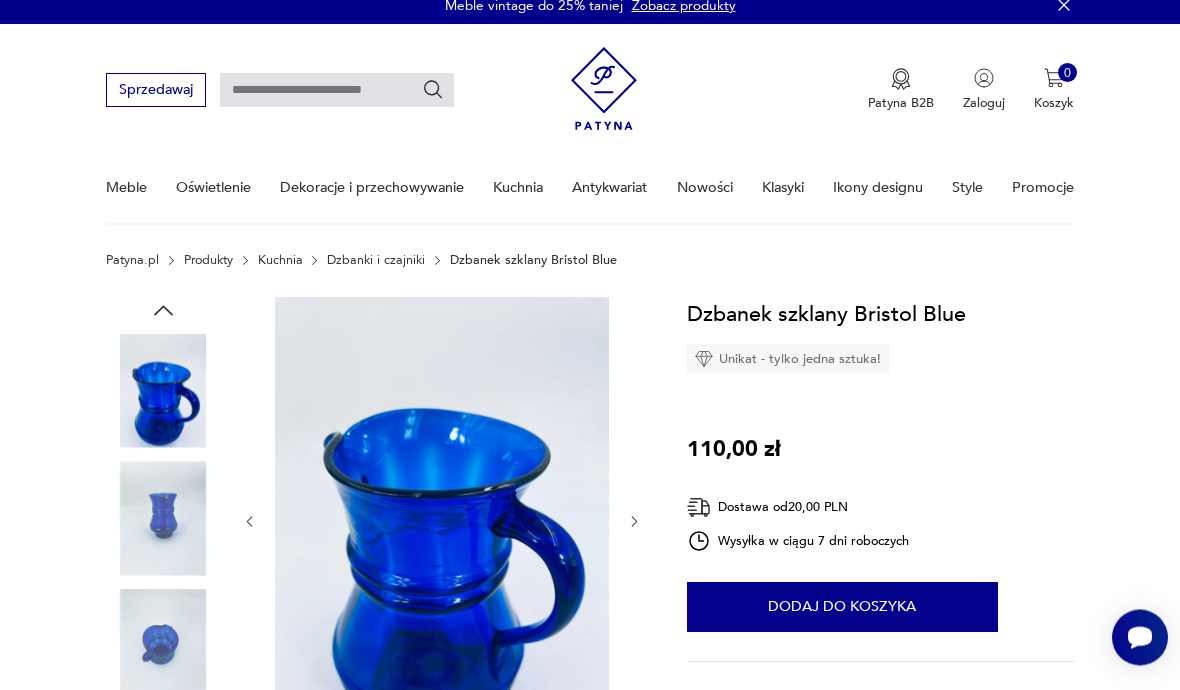scroll, scrollTop: 0, scrollLeft: 0, axis: both 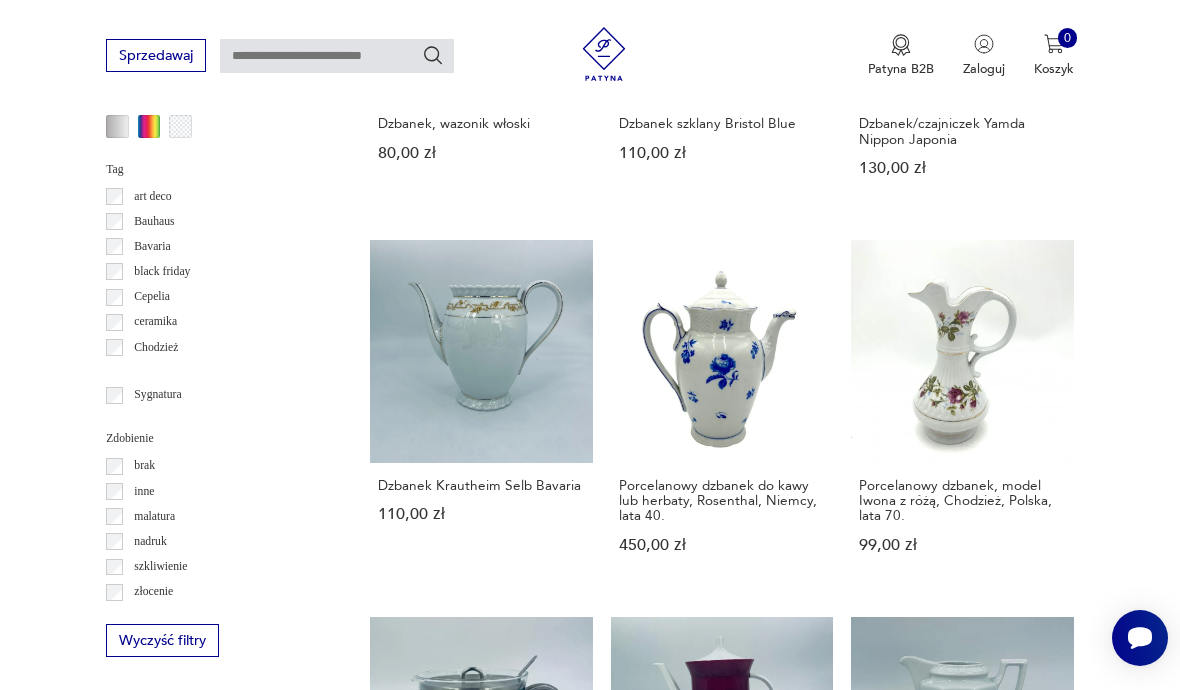 click at bounding box center (1016, 1390) 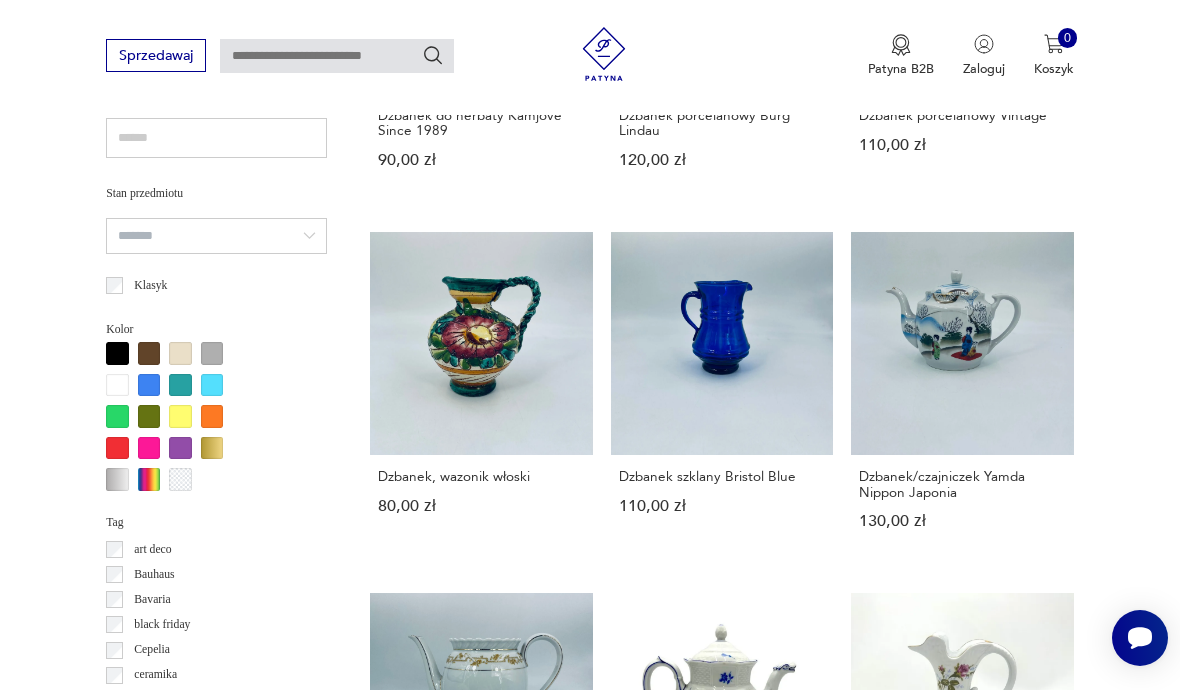 scroll, scrollTop: 462, scrollLeft: 0, axis: vertical 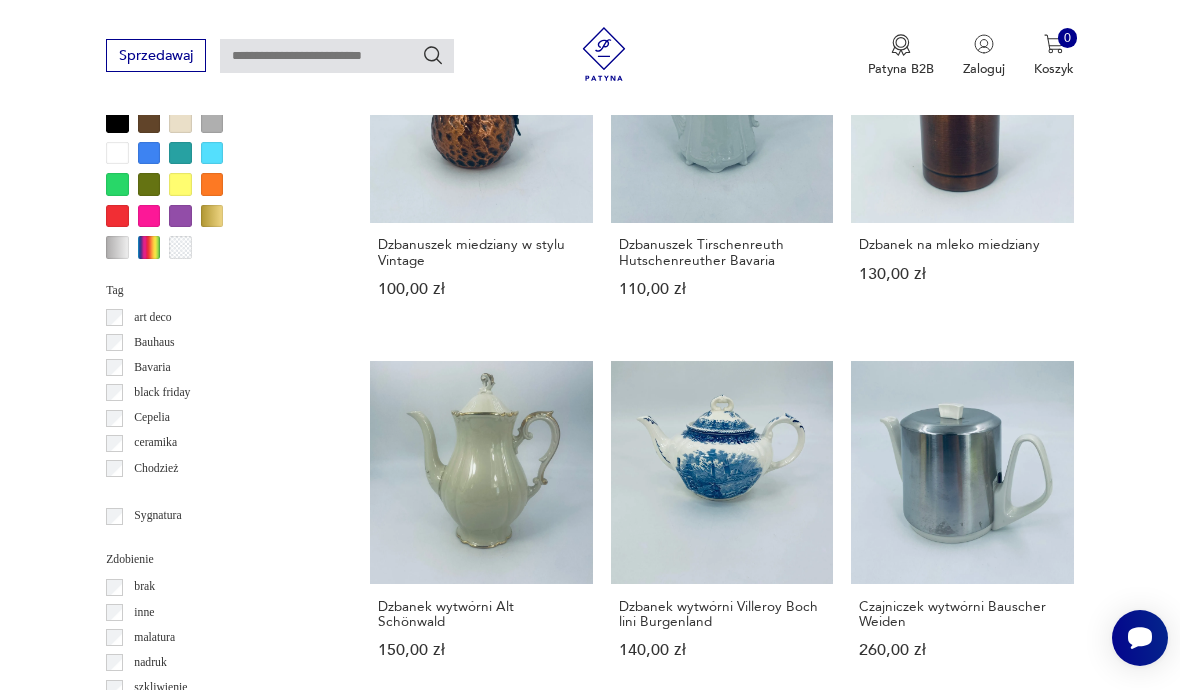 click at bounding box center (1016, 1495) 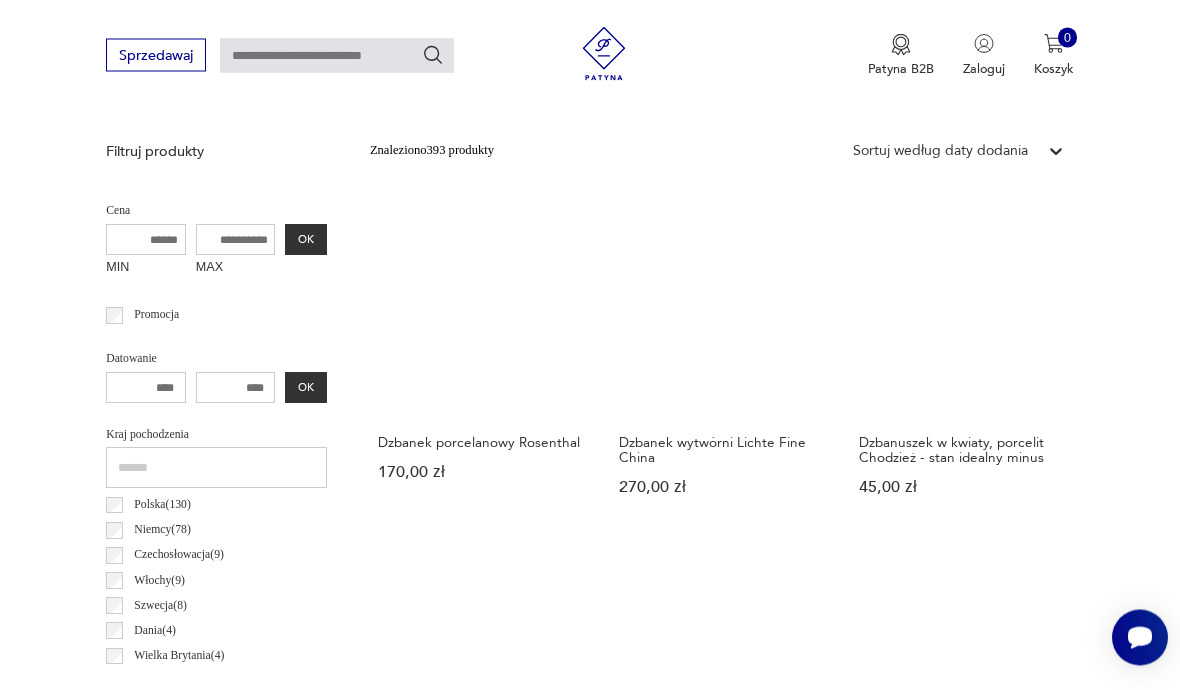 scroll, scrollTop: 462, scrollLeft: 0, axis: vertical 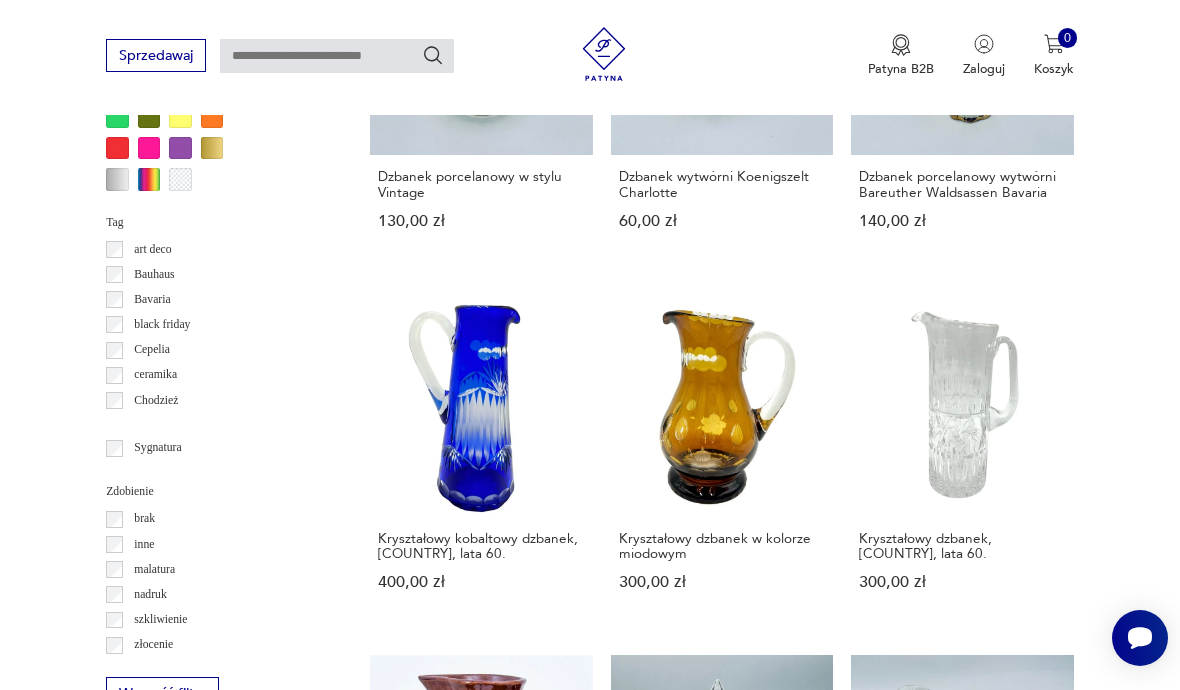 click at bounding box center (1016, 1427) 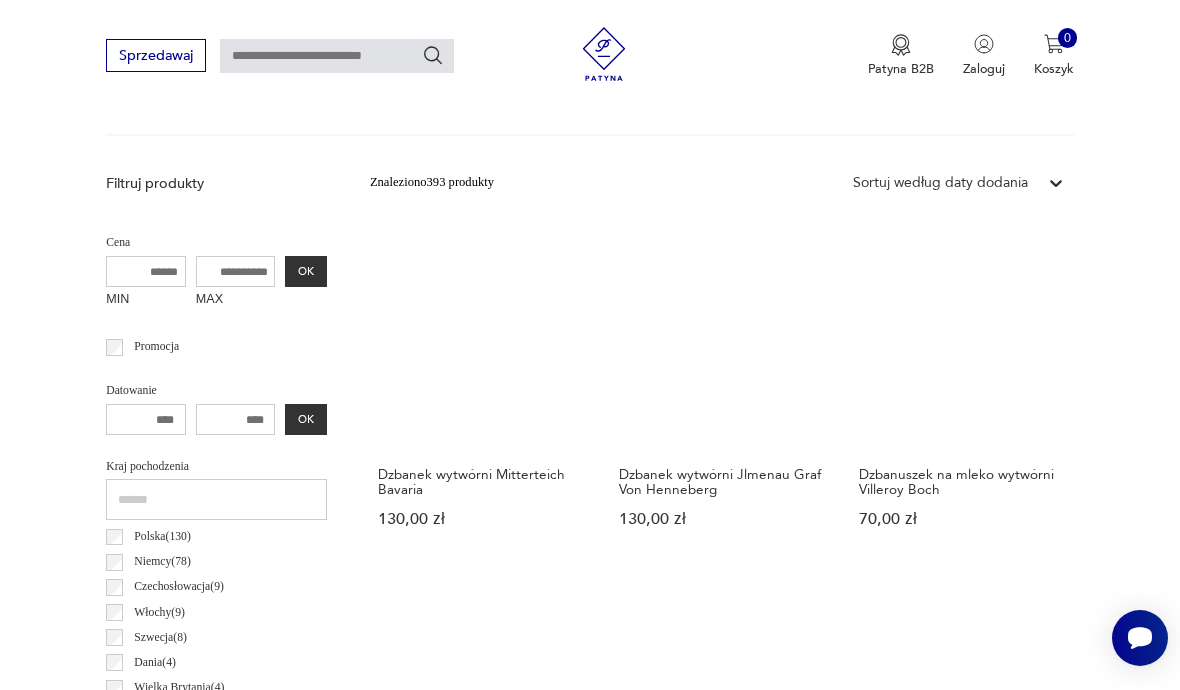 scroll, scrollTop: 462, scrollLeft: 0, axis: vertical 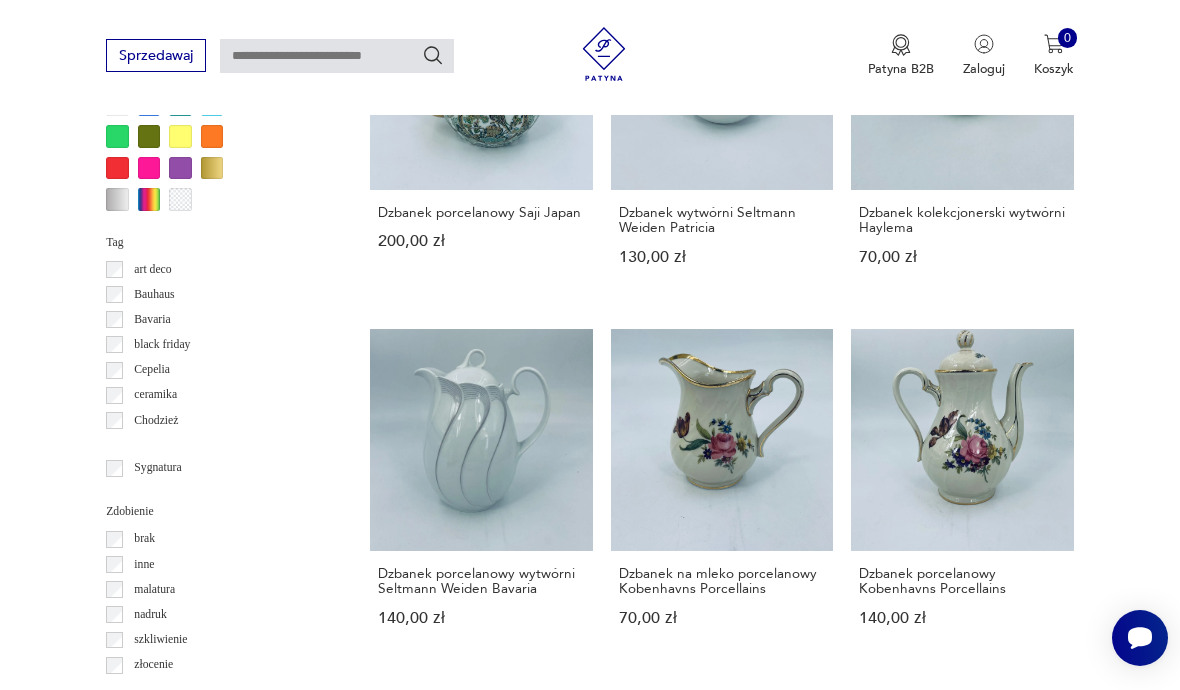 click 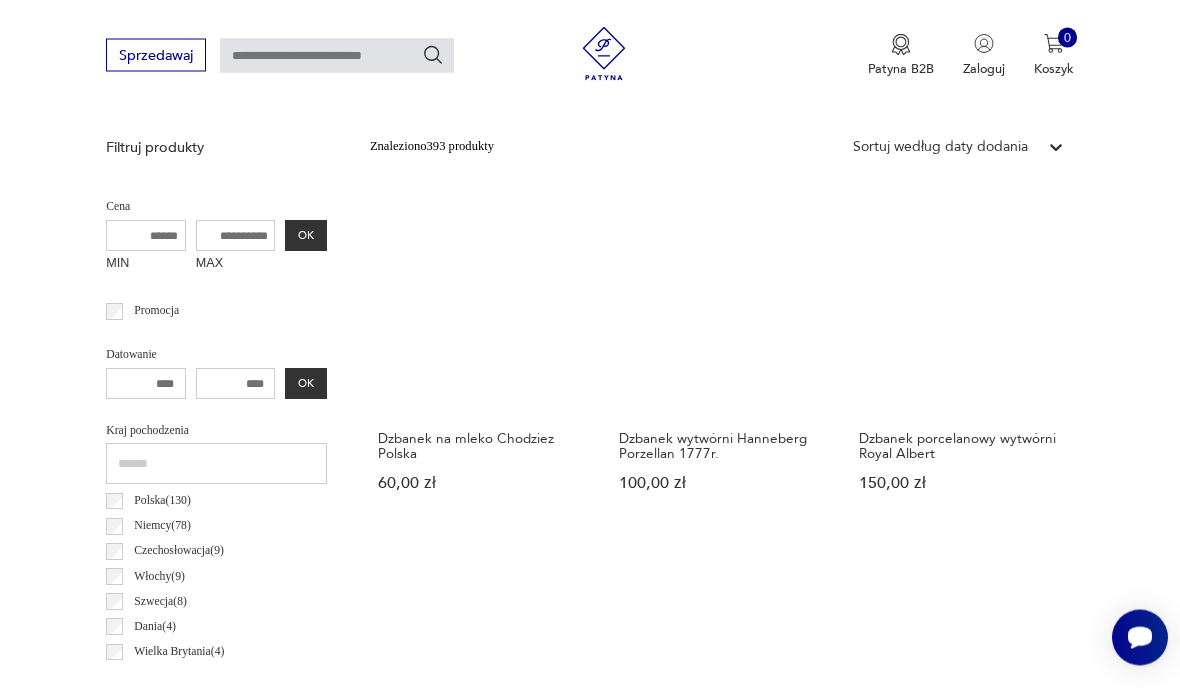 scroll, scrollTop: 462, scrollLeft: 0, axis: vertical 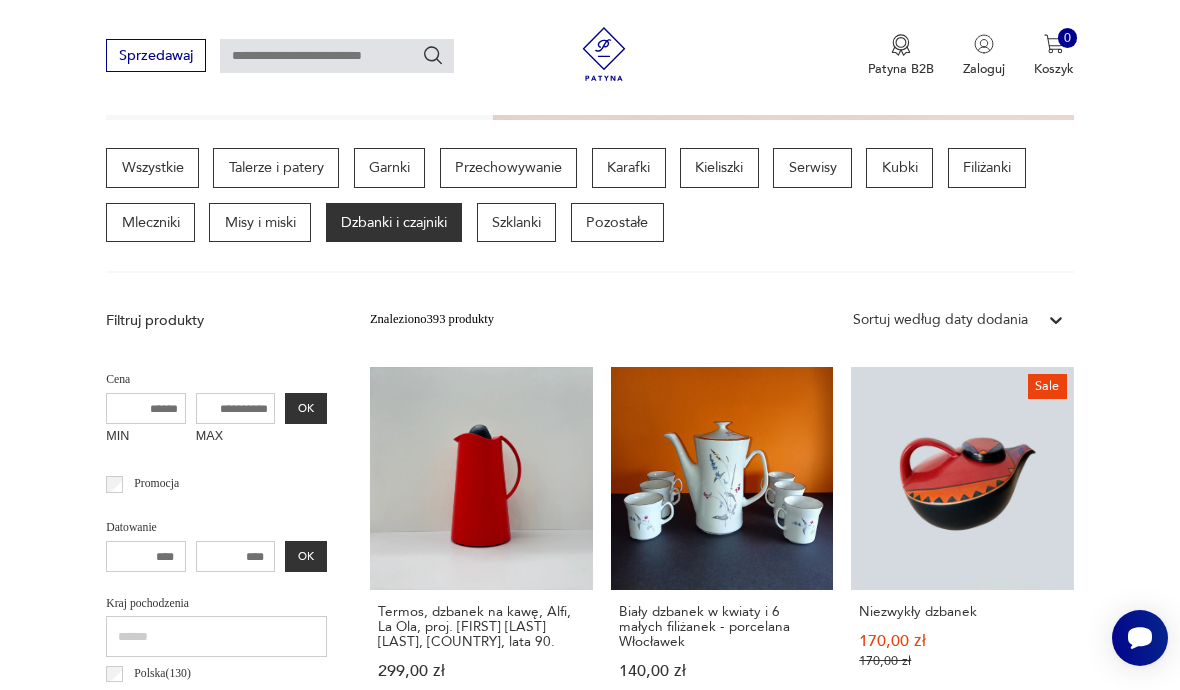 click on "Szklanki" at bounding box center (517, 223) 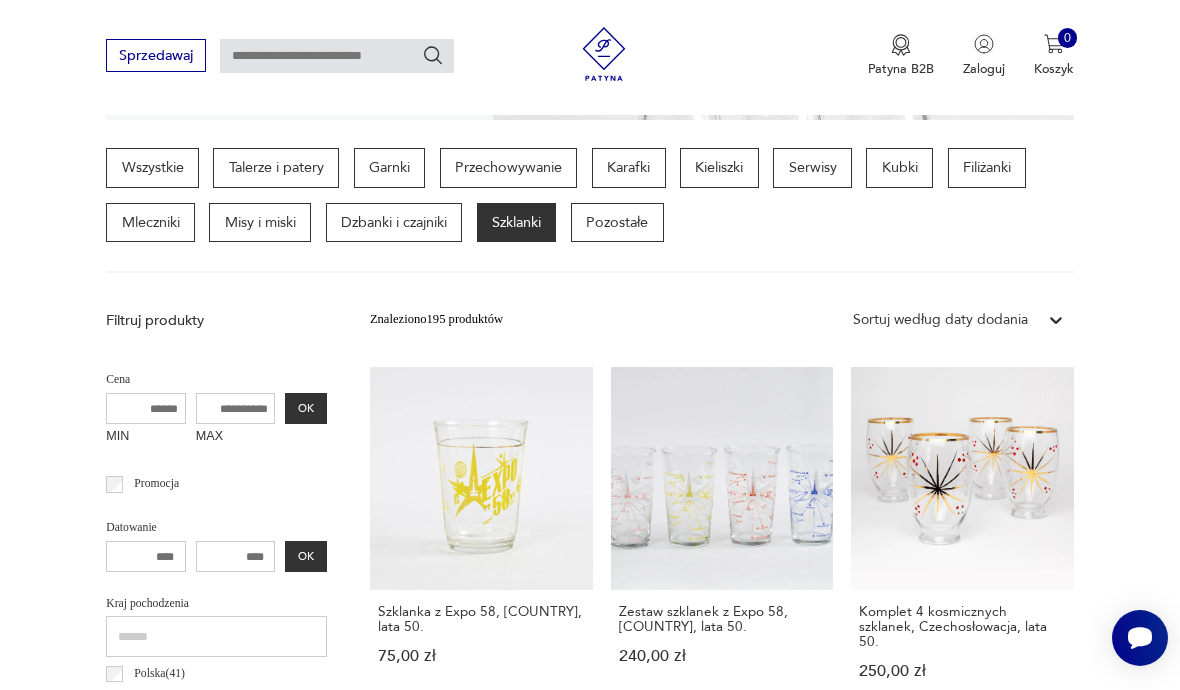 click on "Zestaw do napojów, lata 70." at bounding box center (481, 987) 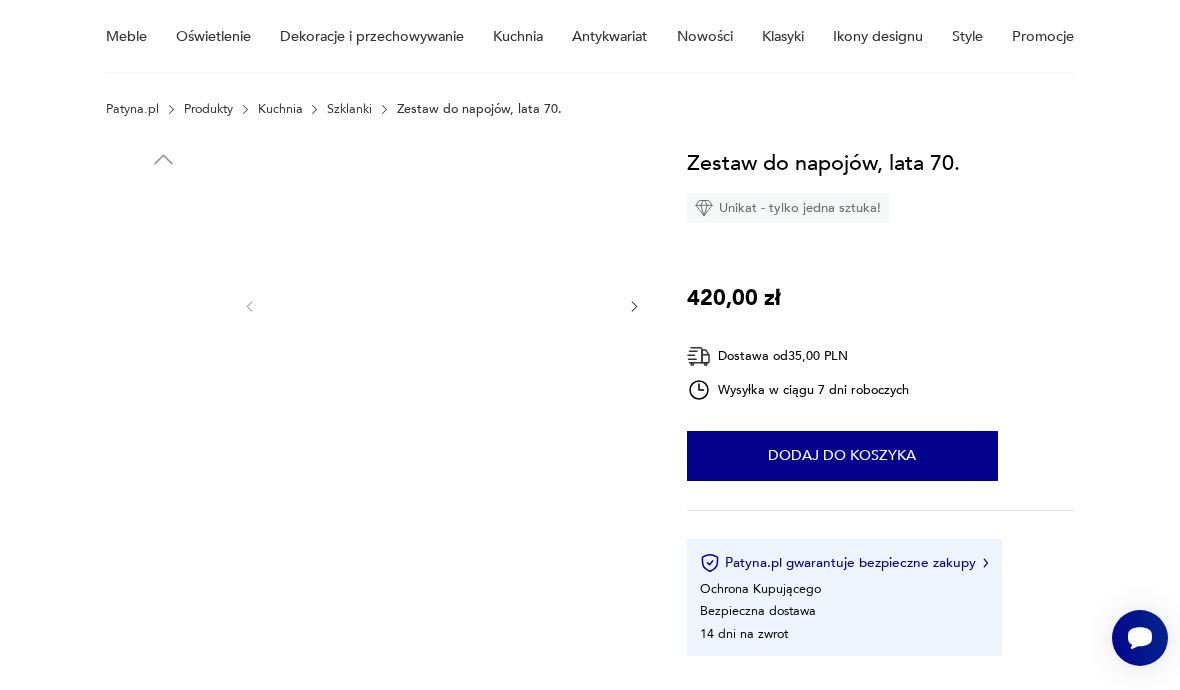 click at bounding box center [163, 367] 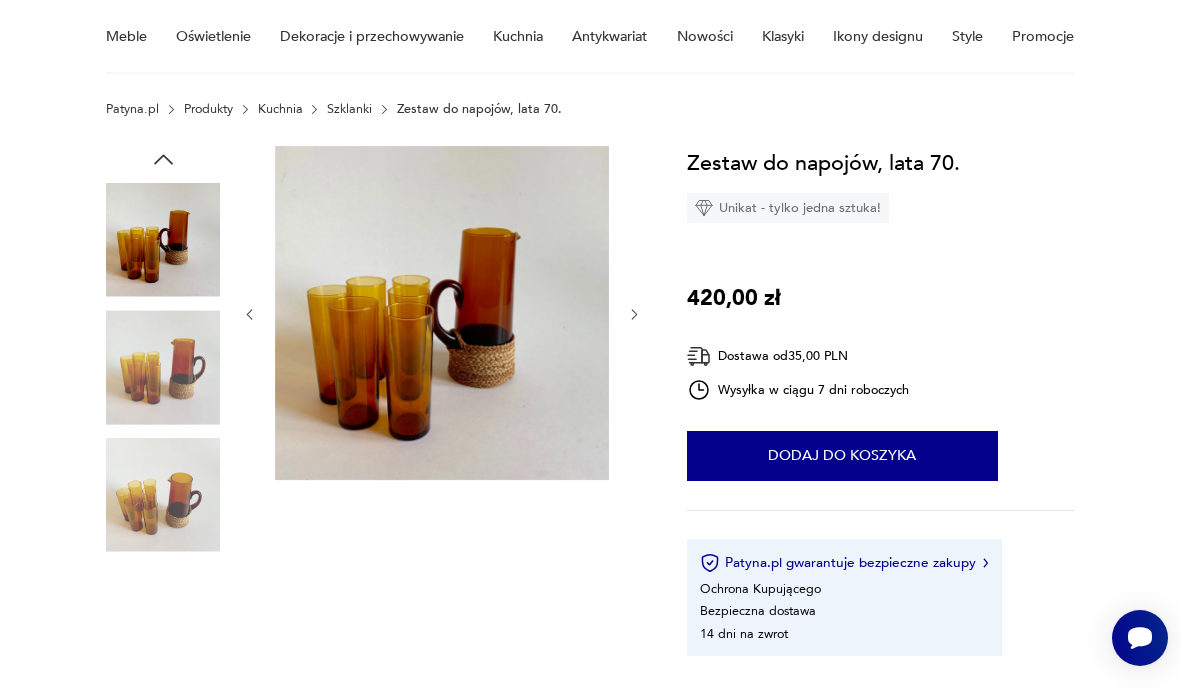 click at bounding box center (163, 495) 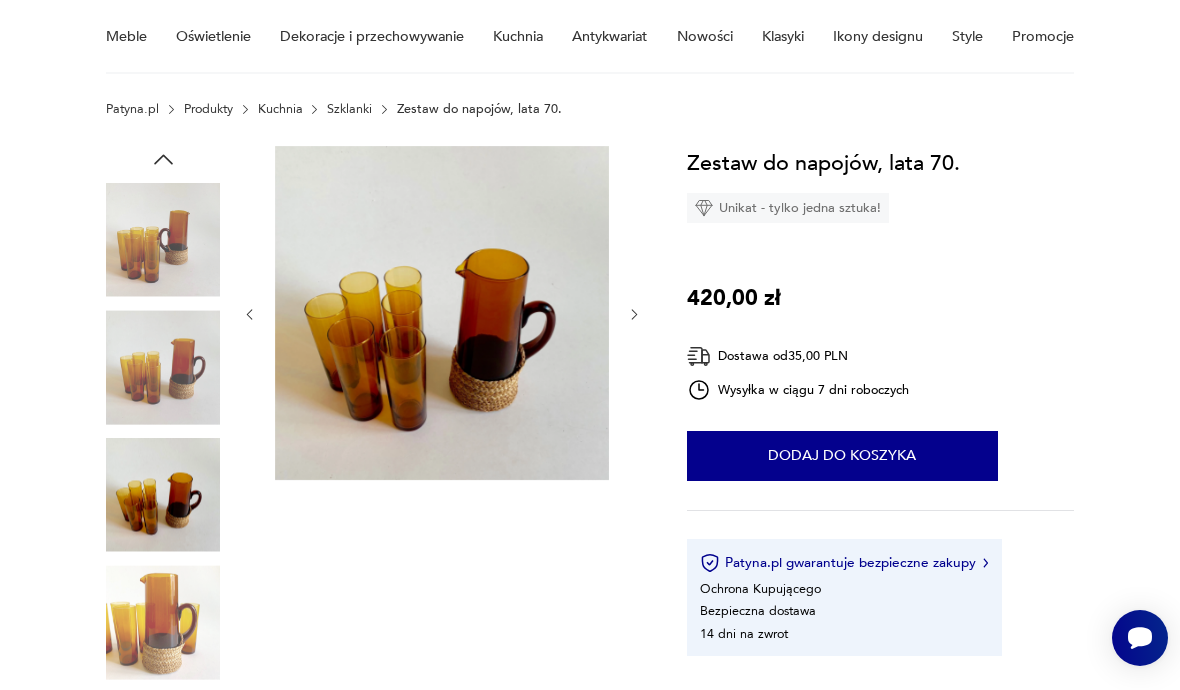 click at bounding box center (163, 622) 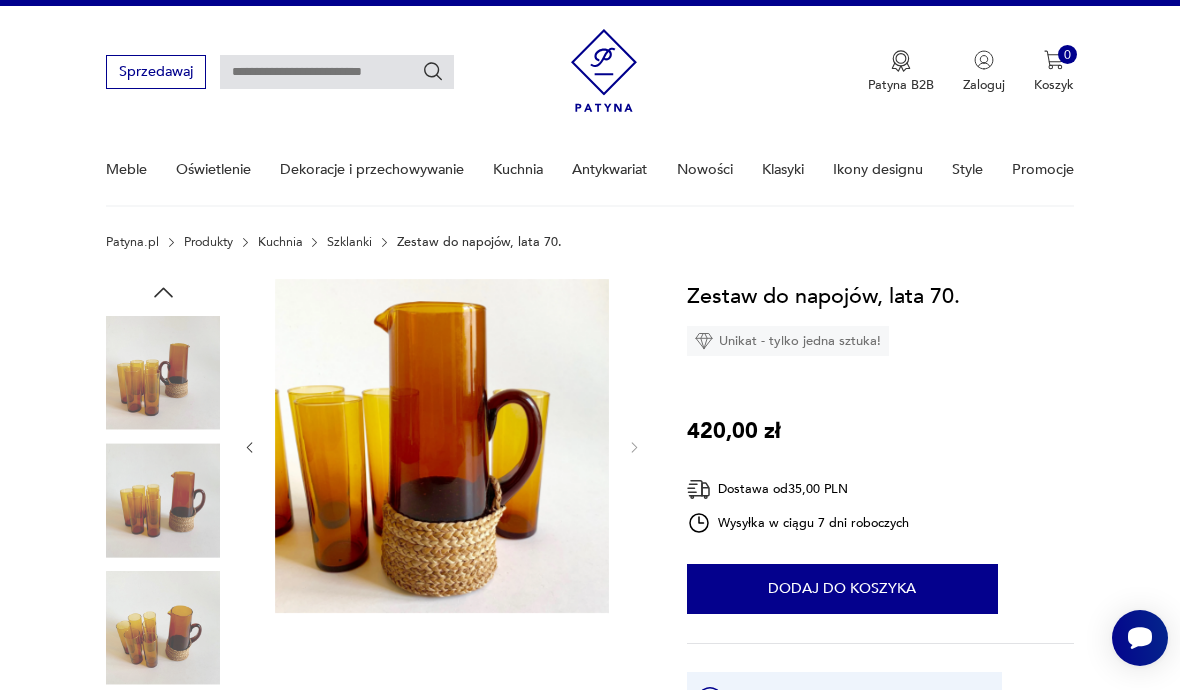 scroll, scrollTop: 0, scrollLeft: 0, axis: both 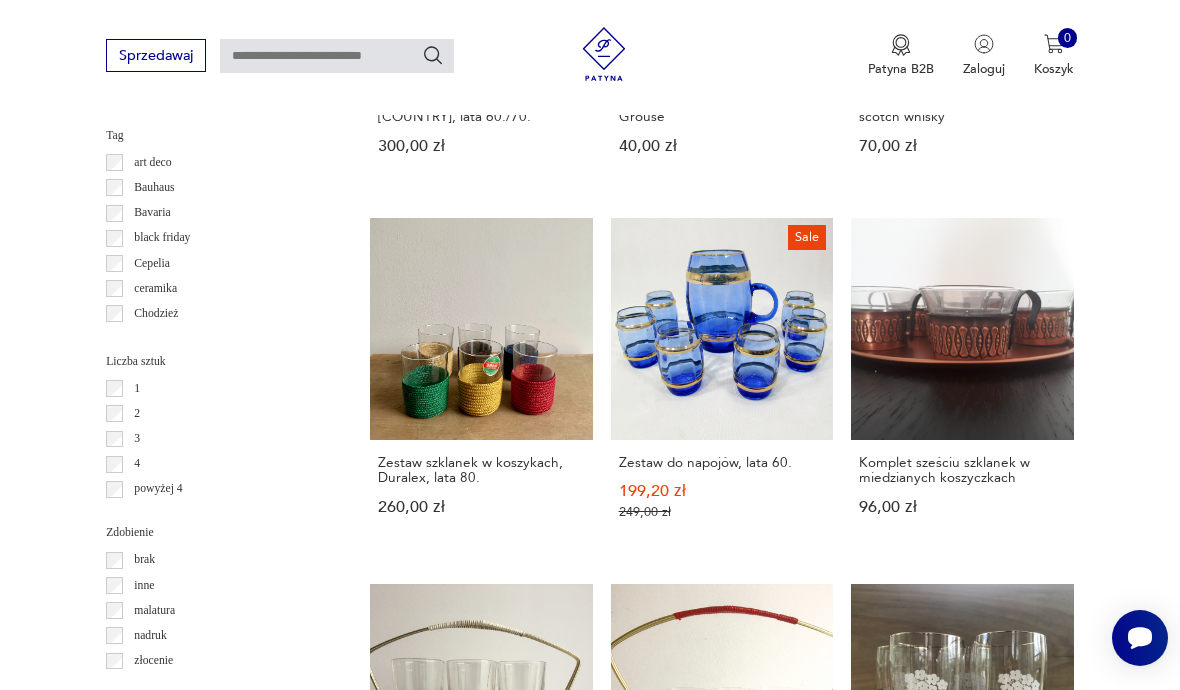 click at bounding box center (1016, 1326) 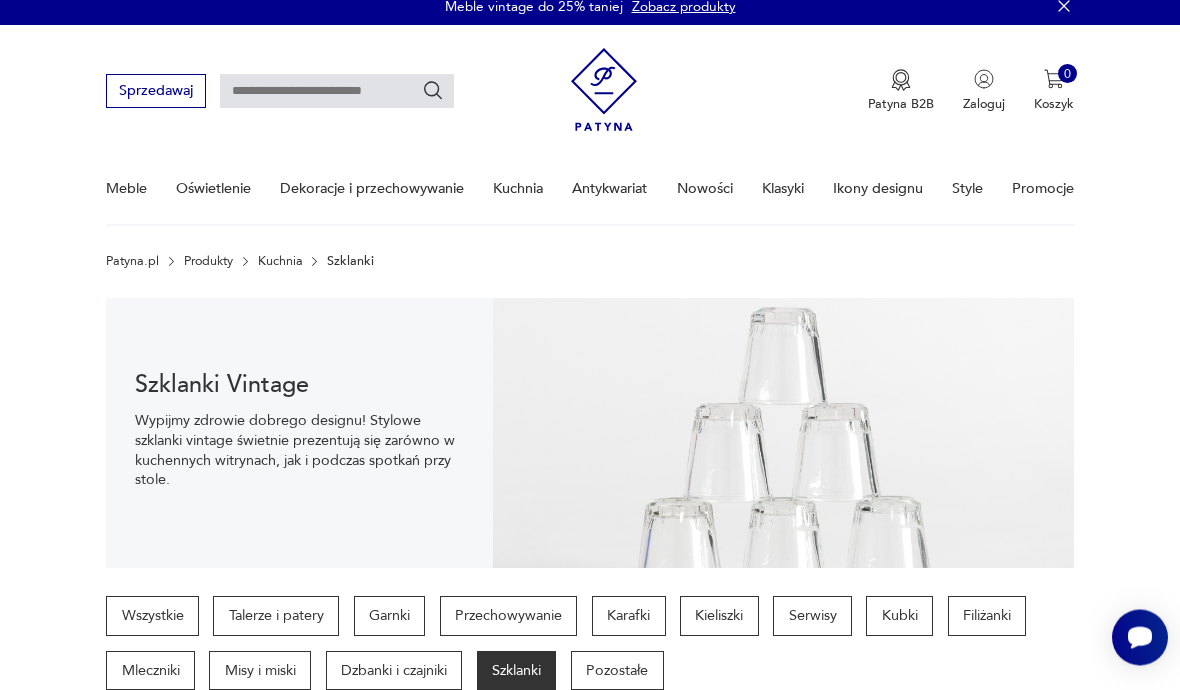 scroll, scrollTop: 0, scrollLeft: 0, axis: both 